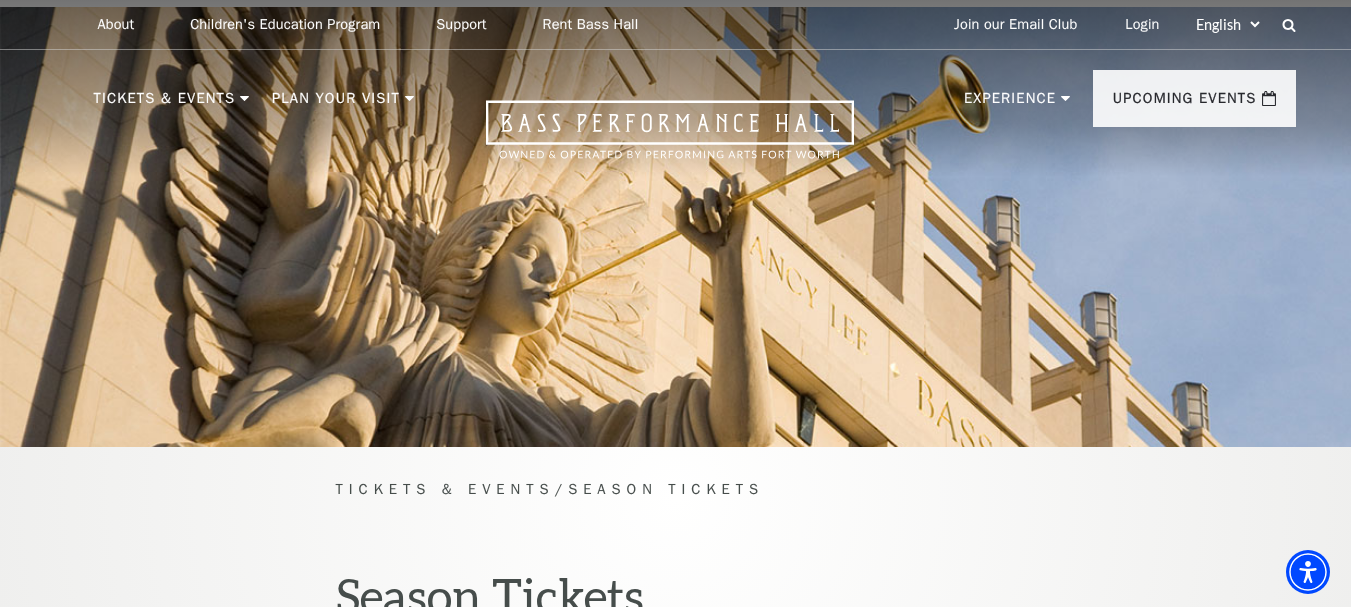 scroll, scrollTop: 700, scrollLeft: 0, axis: vertical 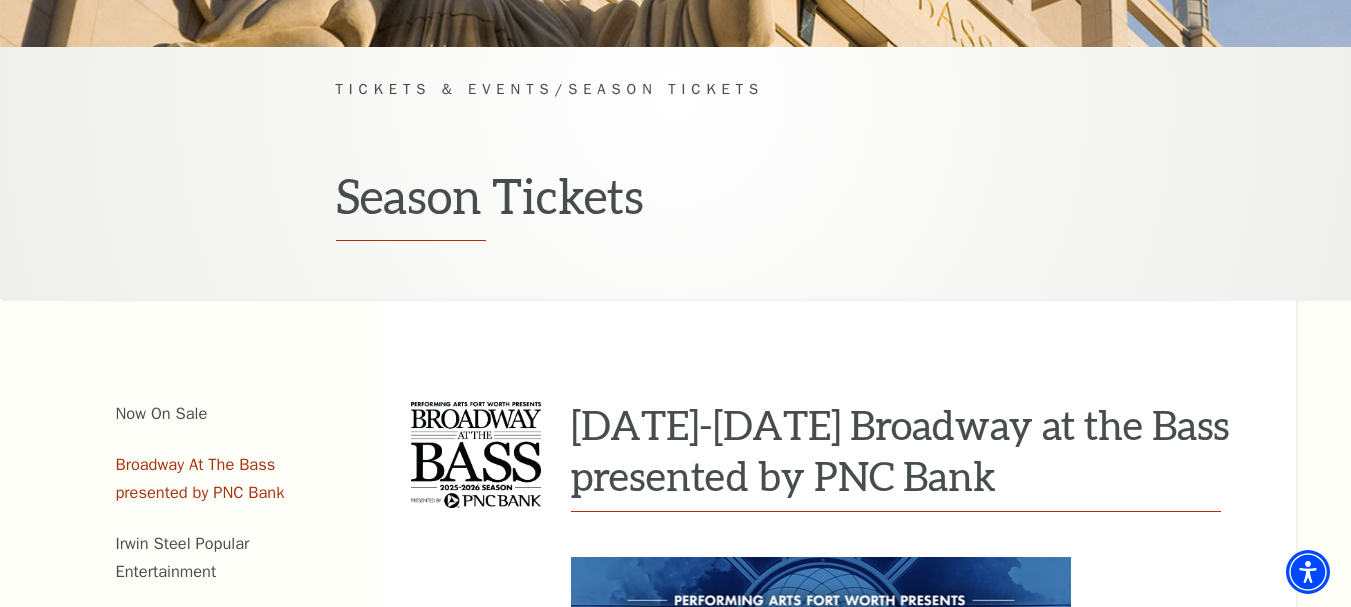 click on "Broadway At The Bass presented by PNC Bank" at bounding box center (200, 479) 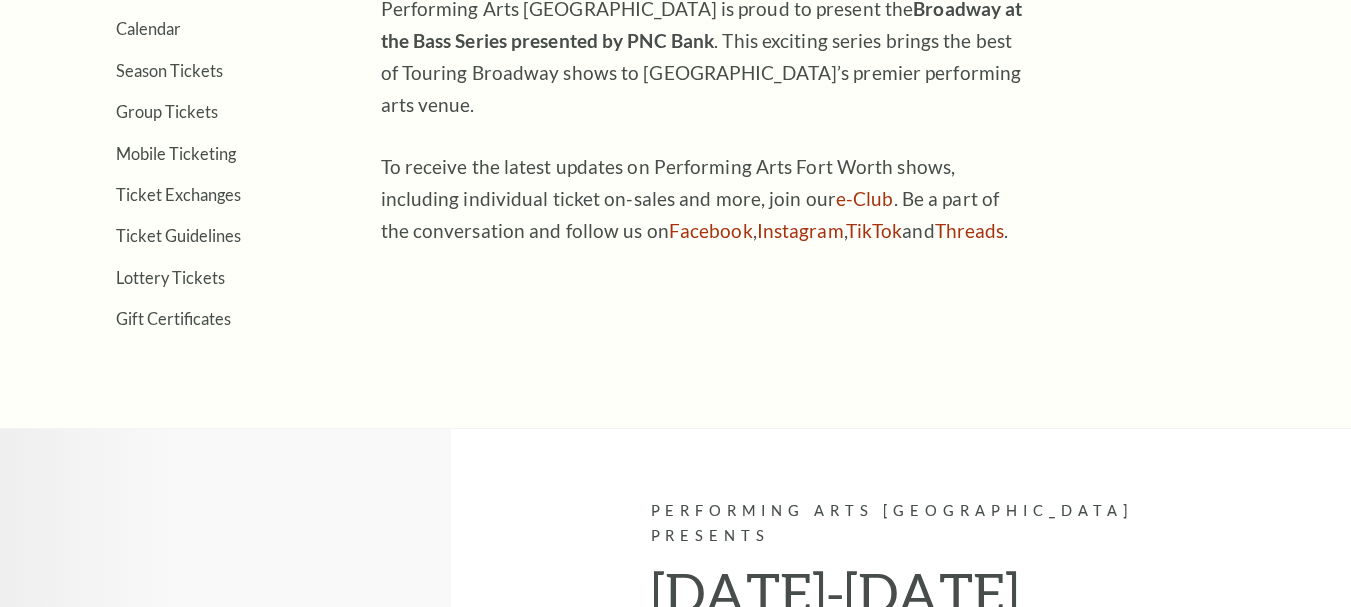 scroll, scrollTop: 800, scrollLeft: 0, axis: vertical 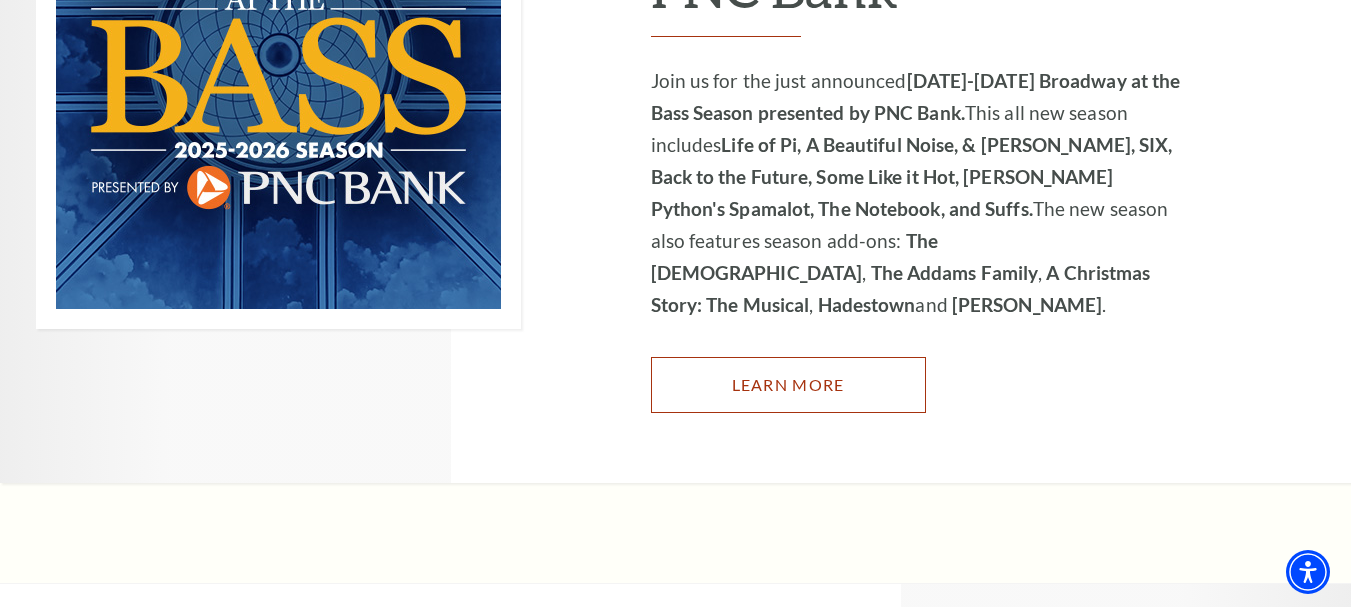 click on "Learn More" at bounding box center [788, 385] 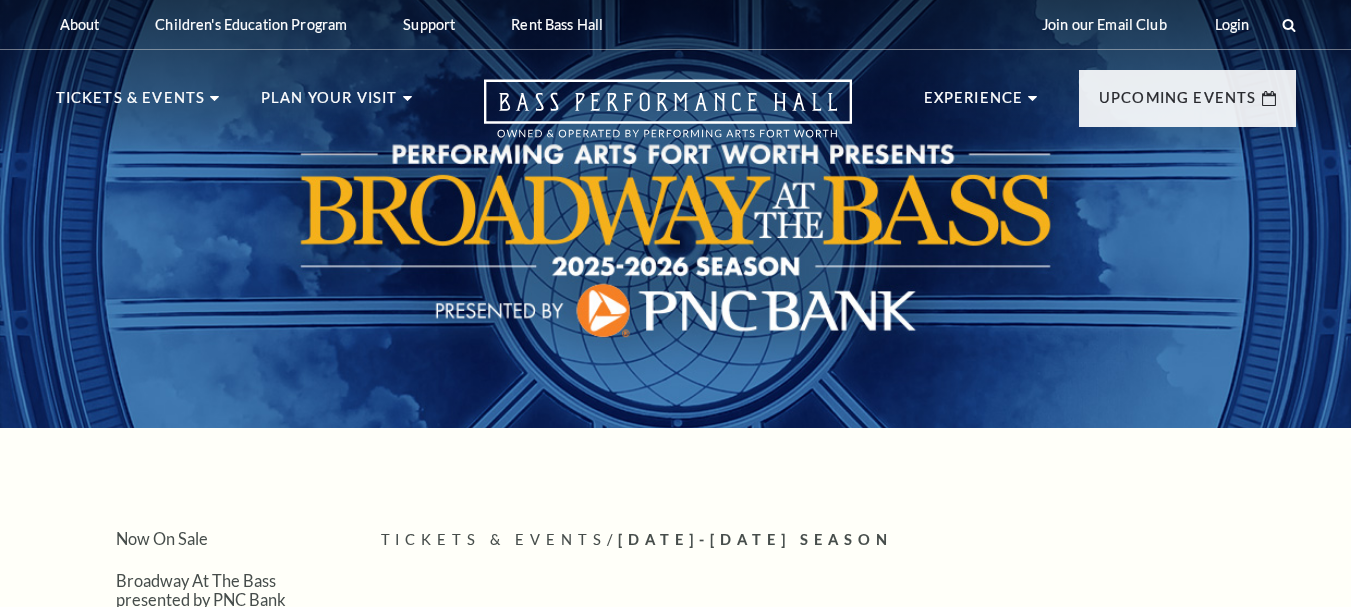 scroll, scrollTop: 0, scrollLeft: 0, axis: both 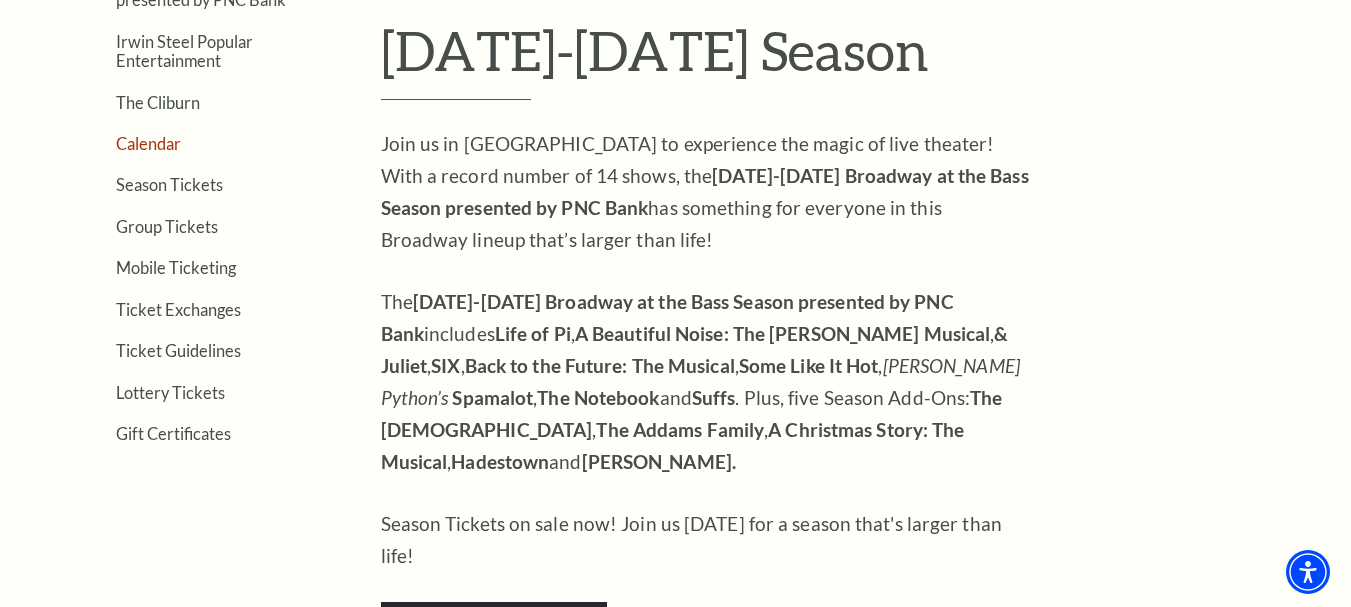 click on "Calendar" at bounding box center [148, 143] 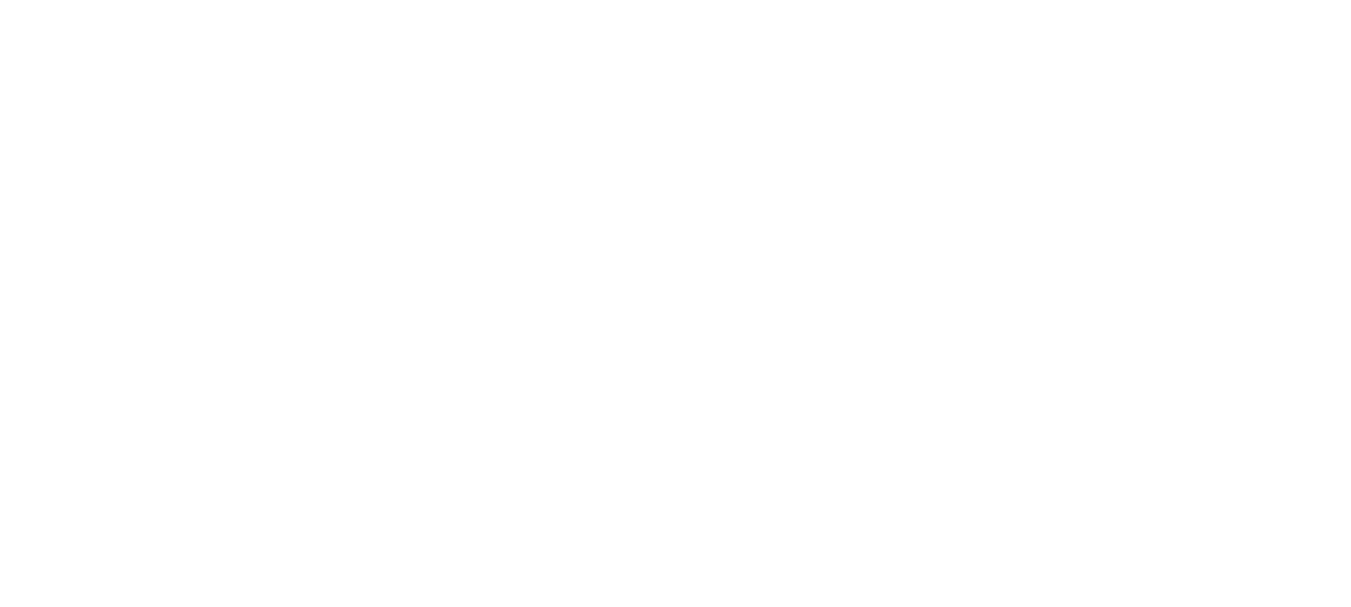 scroll, scrollTop: 0, scrollLeft: 0, axis: both 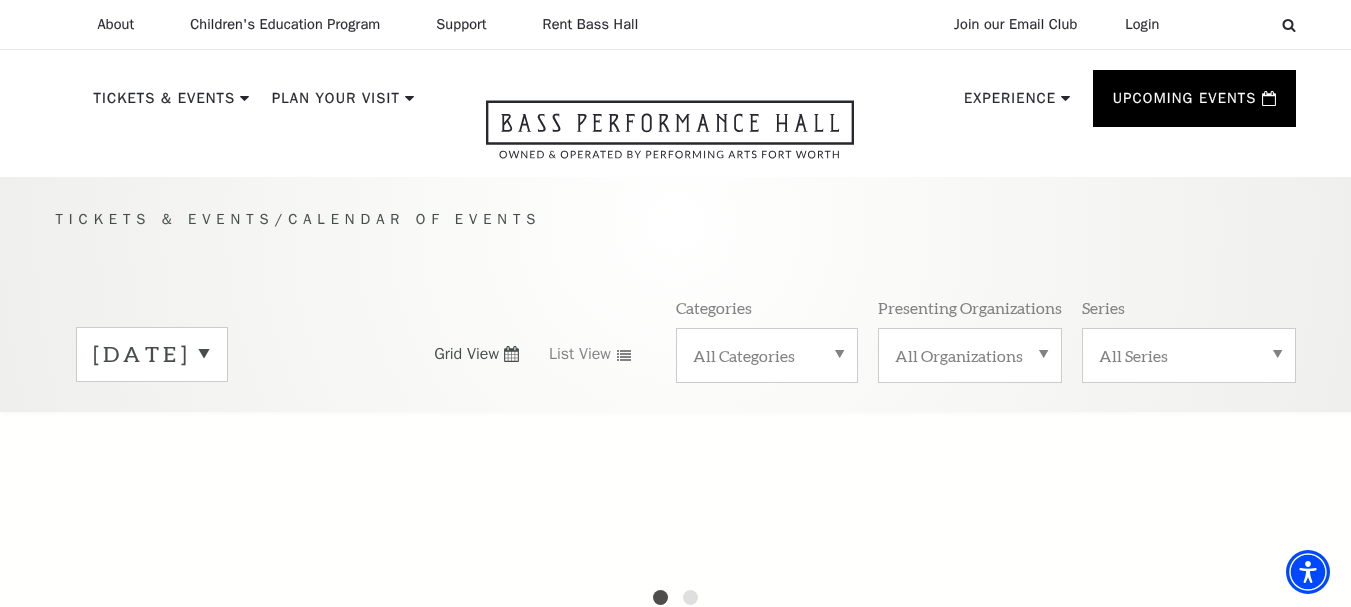 click on "July 2025" at bounding box center (152, 354) 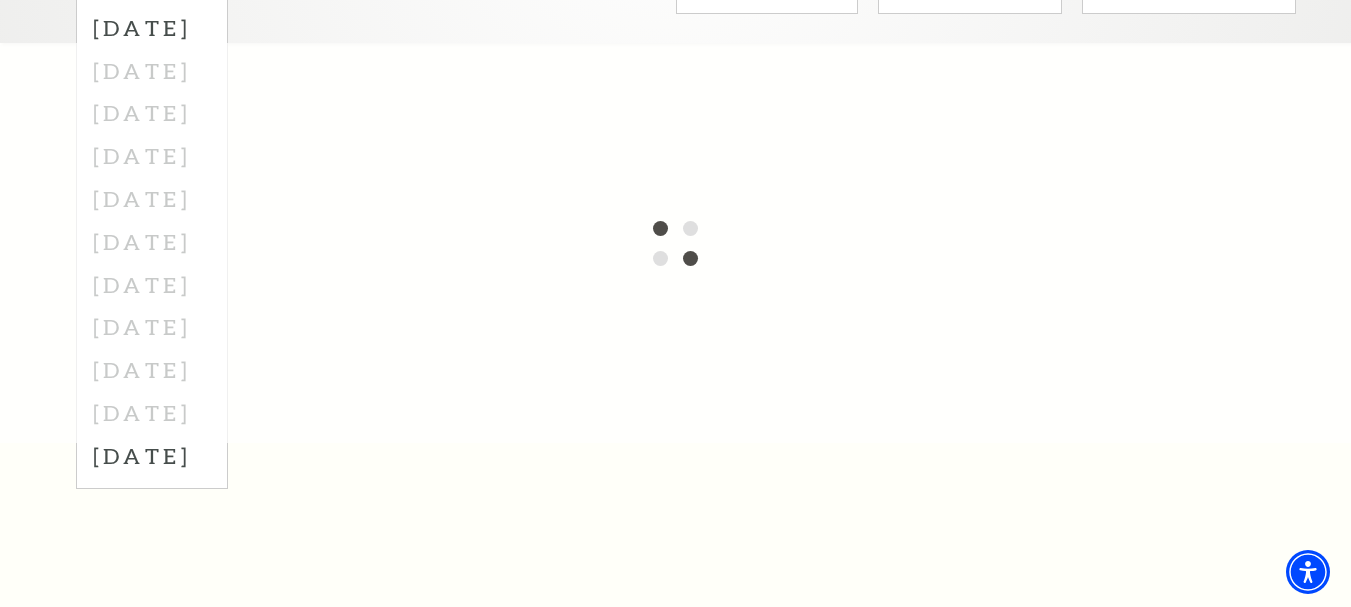 scroll, scrollTop: 400, scrollLeft: 0, axis: vertical 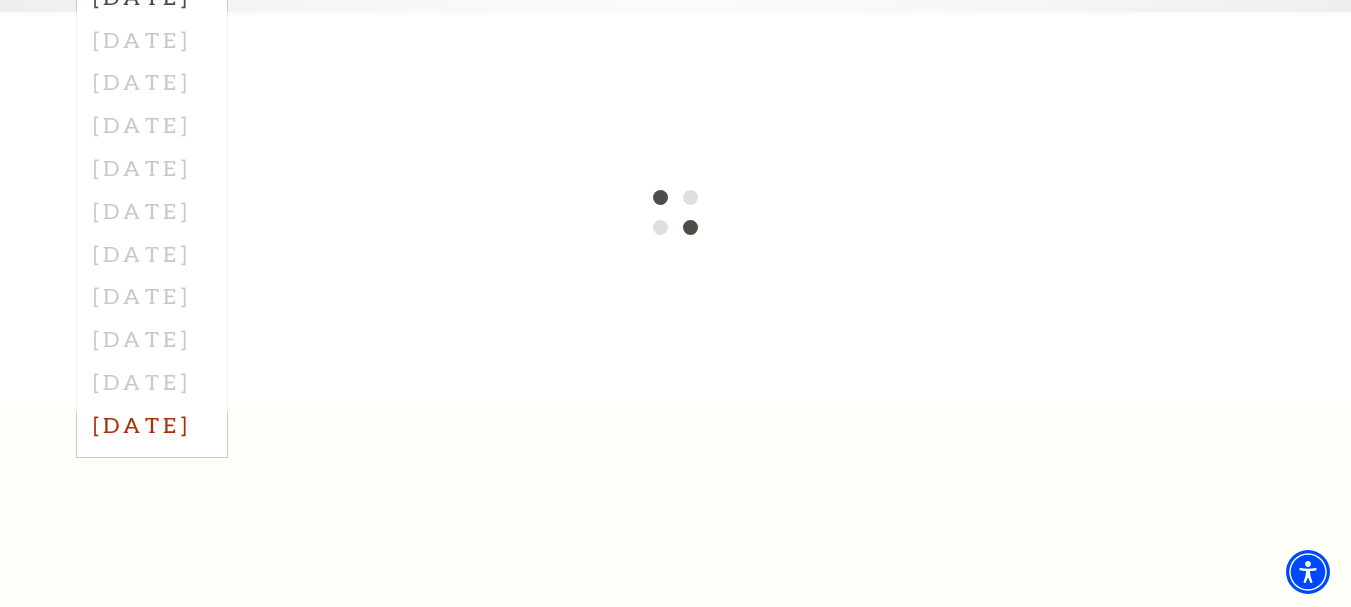 click on "June 2026" at bounding box center (152, 424) 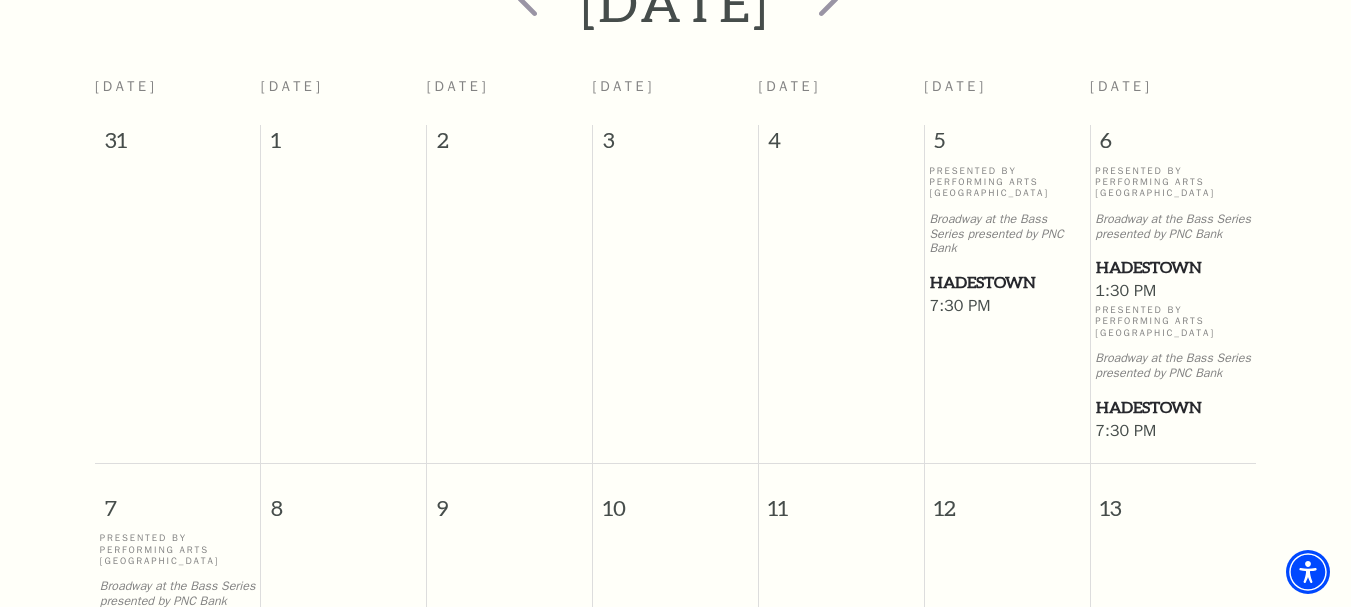 scroll, scrollTop: 477, scrollLeft: 0, axis: vertical 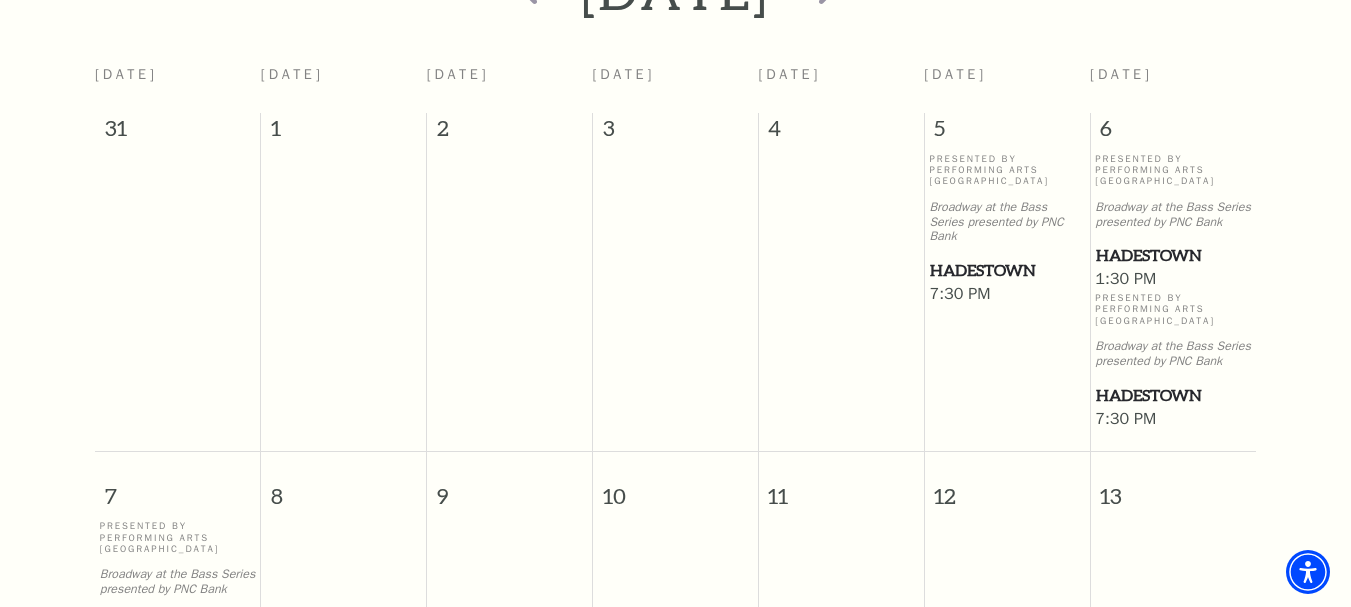 click on "Hadestown" at bounding box center [1006, 270] 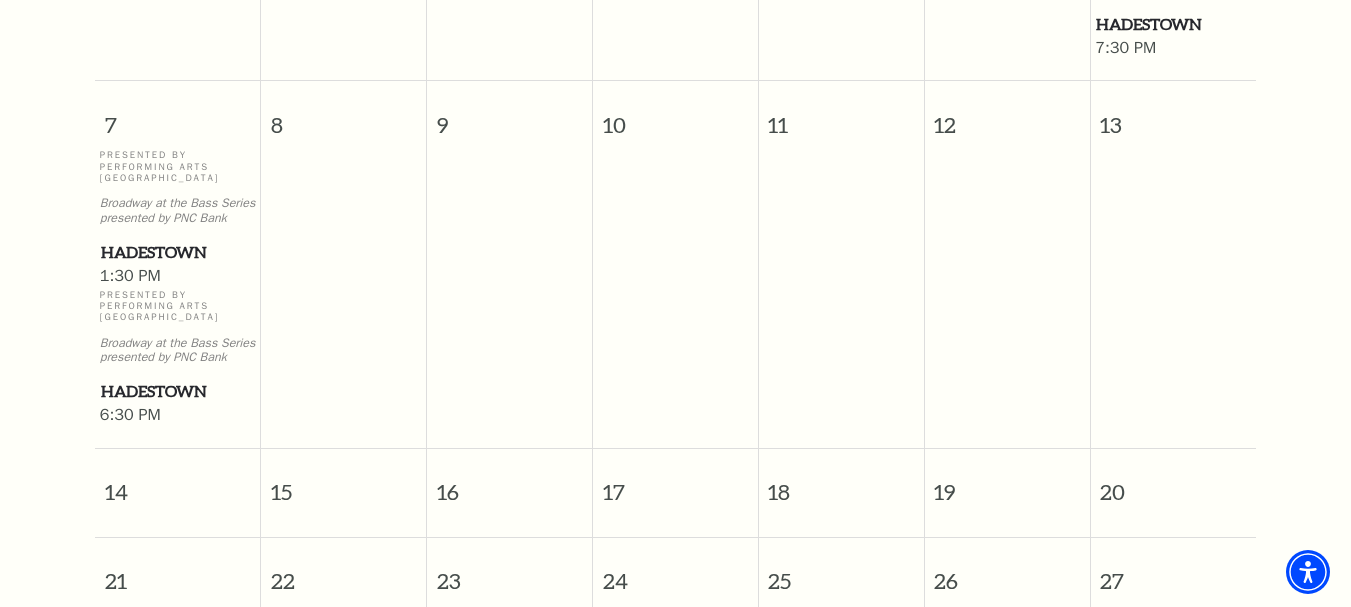 scroll, scrollTop: 877, scrollLeft: 0, axis: vertical 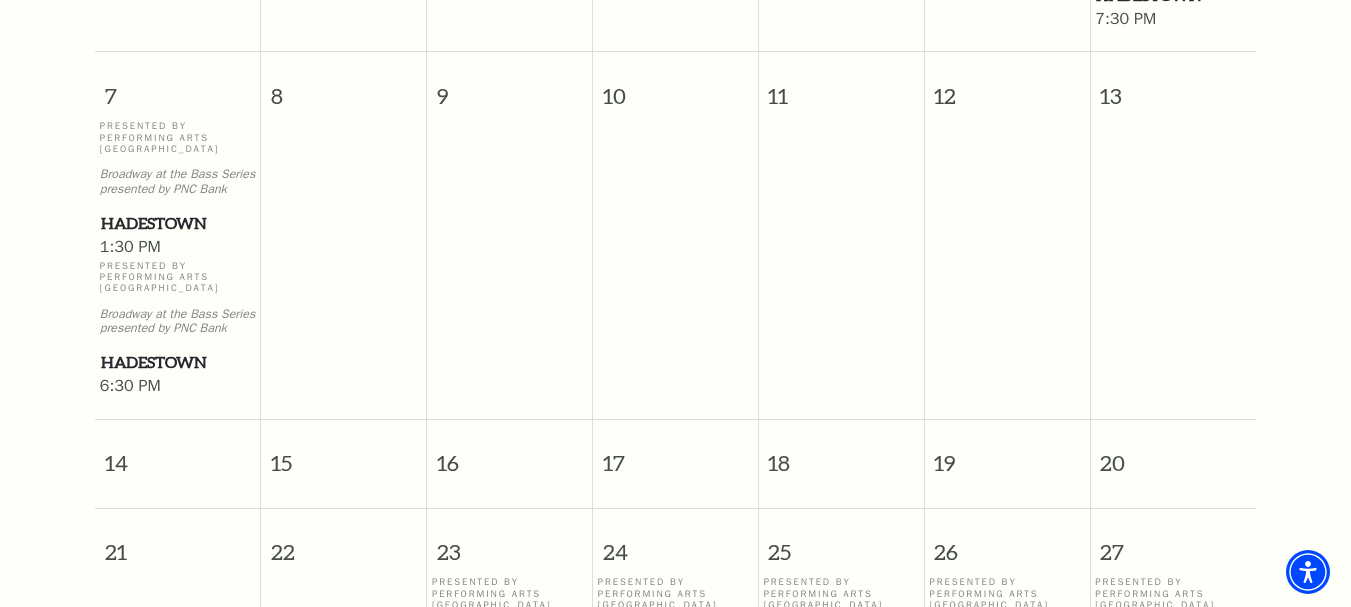 click on "Hadestown" at bounding box center [178, 362] 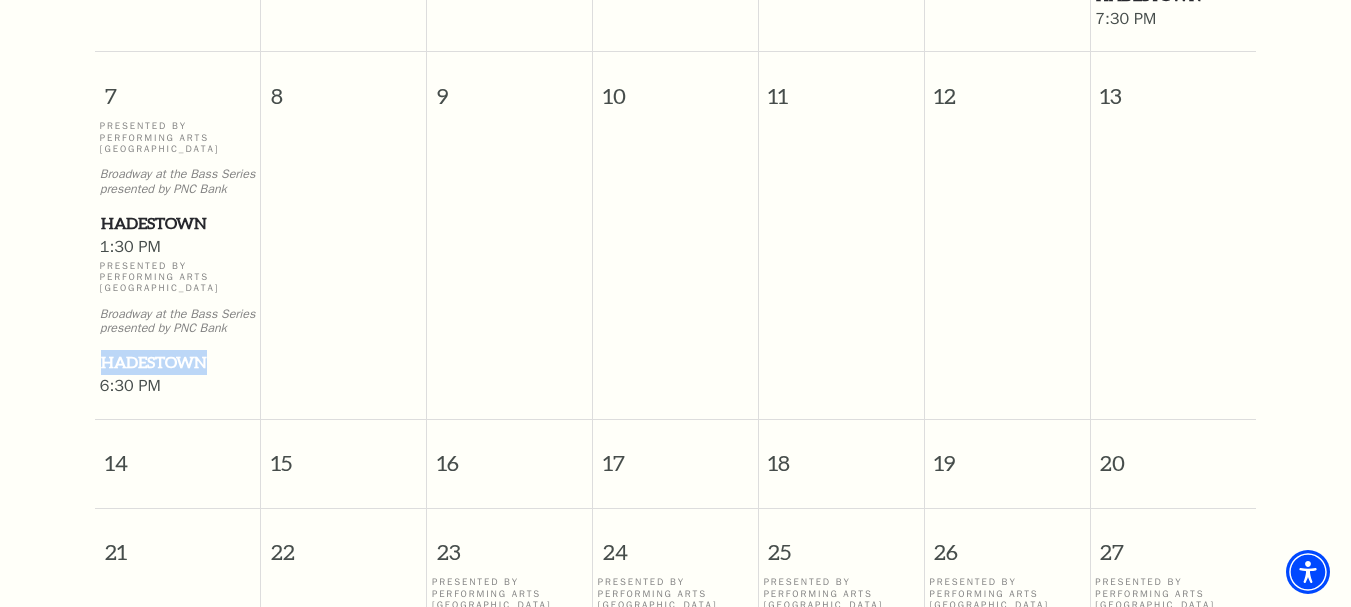click on "Hadestown" at bounding box center (178, 362) 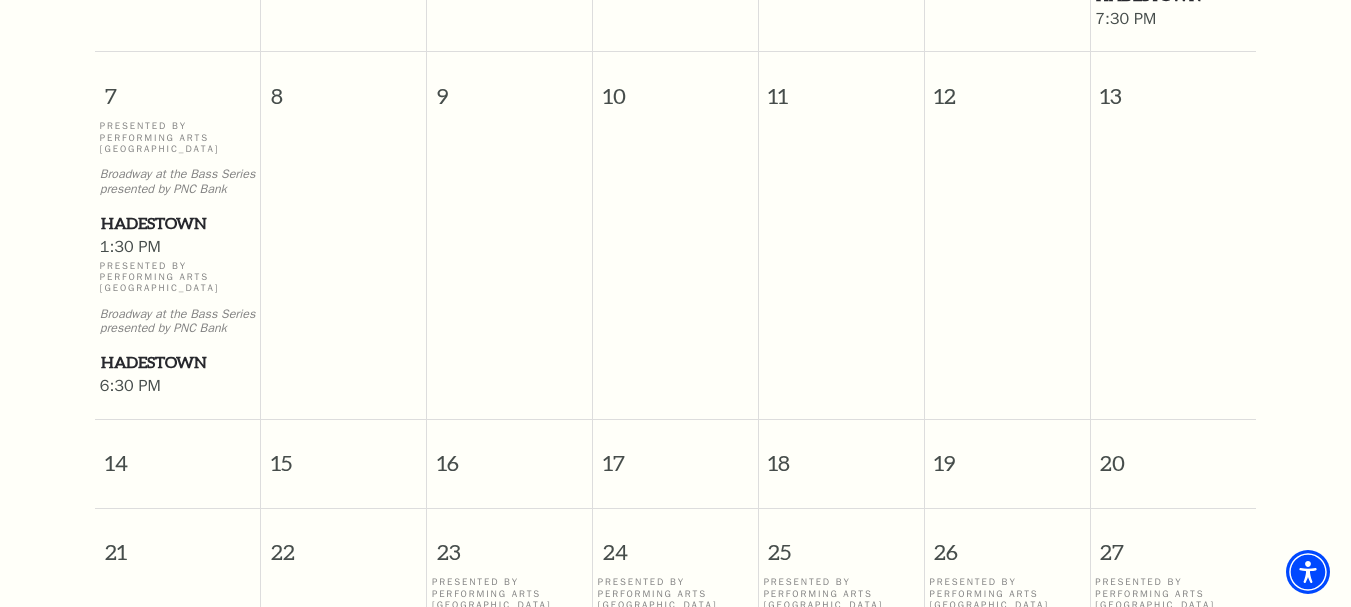 click on "Hadestown" at bounding box center (178, 223) 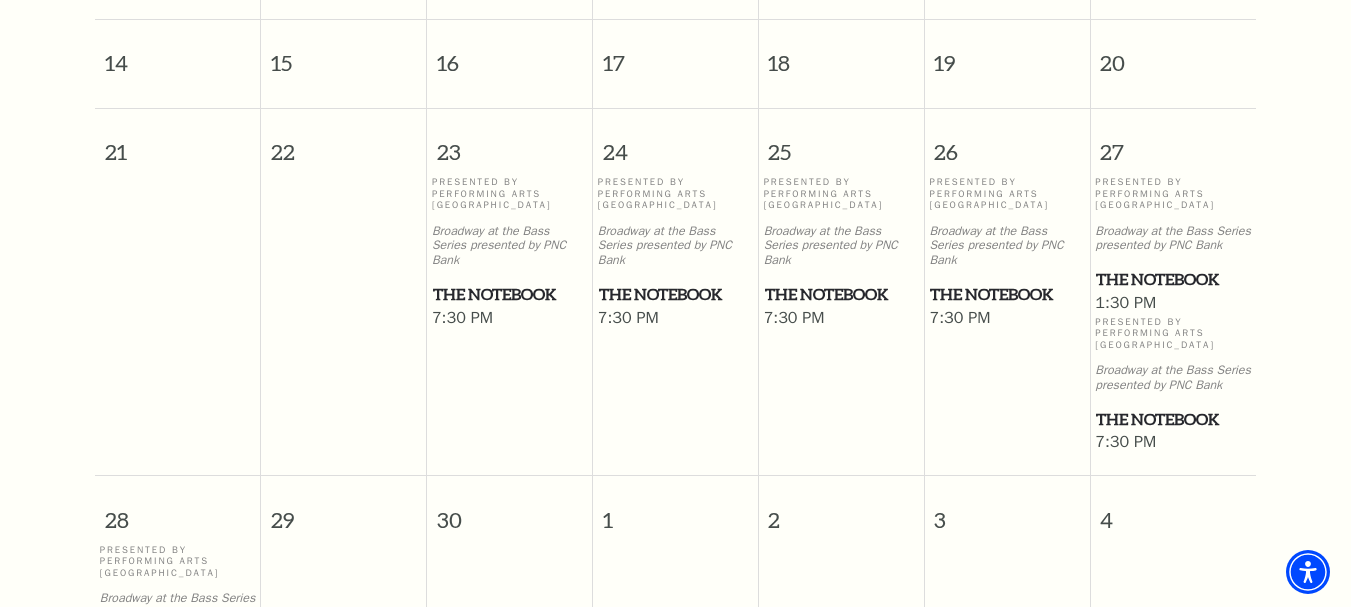 scroll, scrollTop: 1577, scrollLeft: 0, axis: vertical 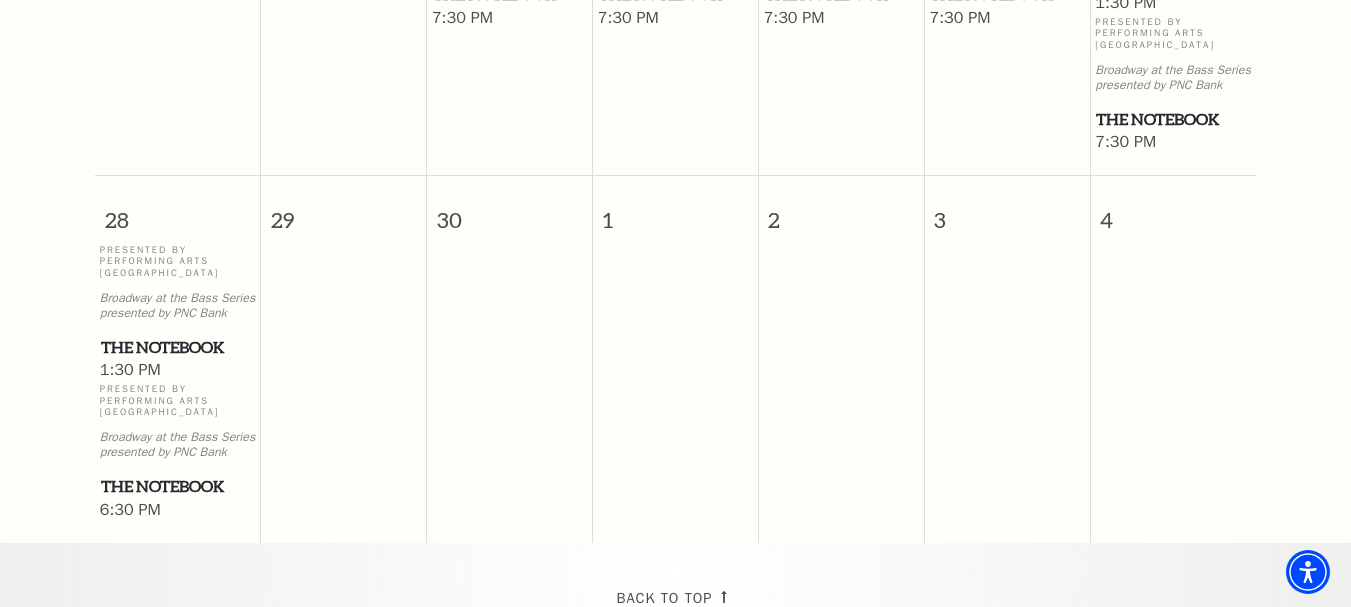 click on "The Notebook" at bounding box center (178, 347) 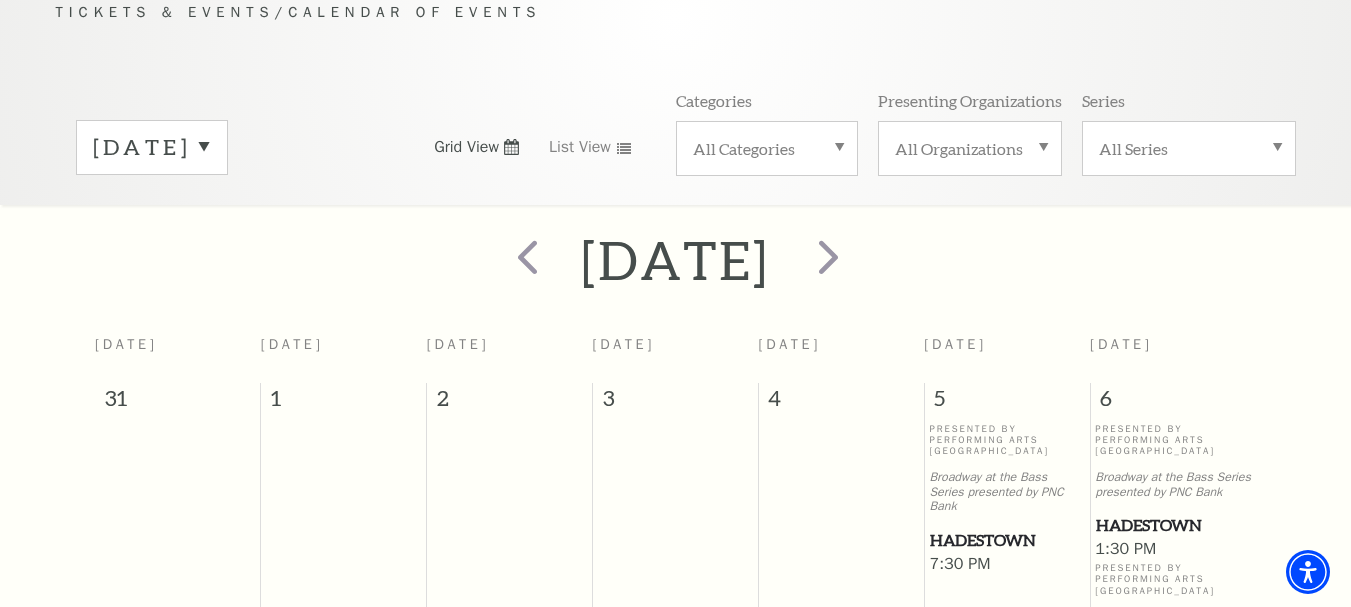 scroll, scrollTop: 77, scrollLeft: 0, axis: vertical 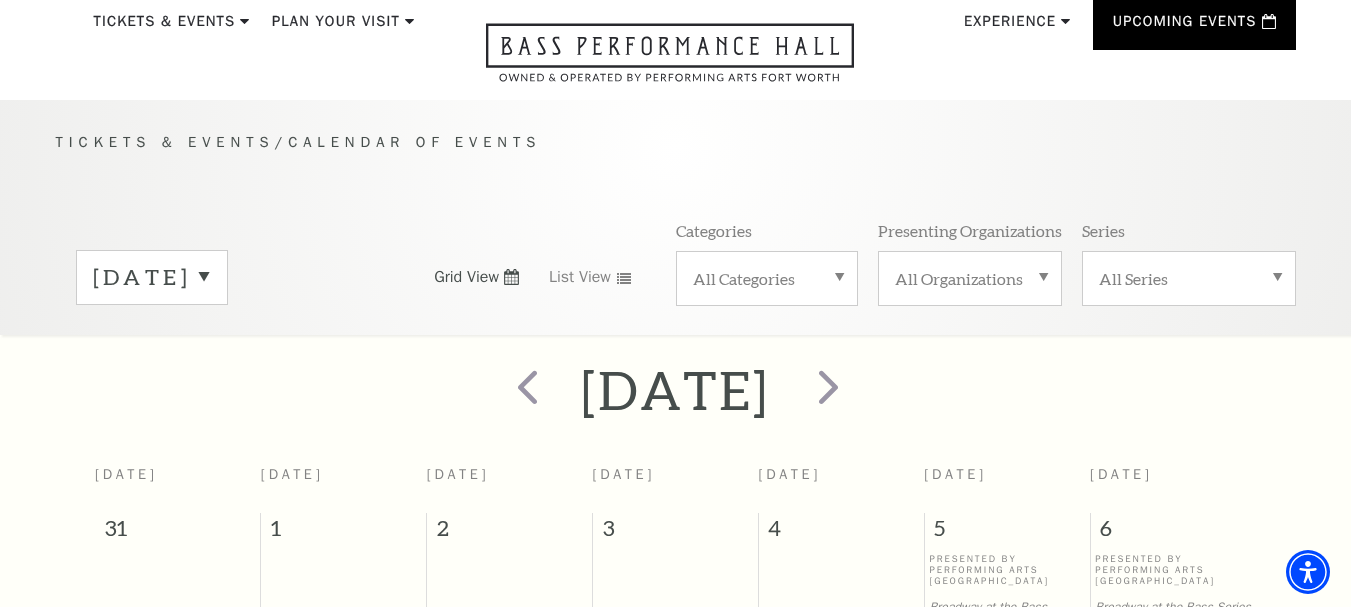 click on "Tickets & Events" at bounding box center (165, 142) 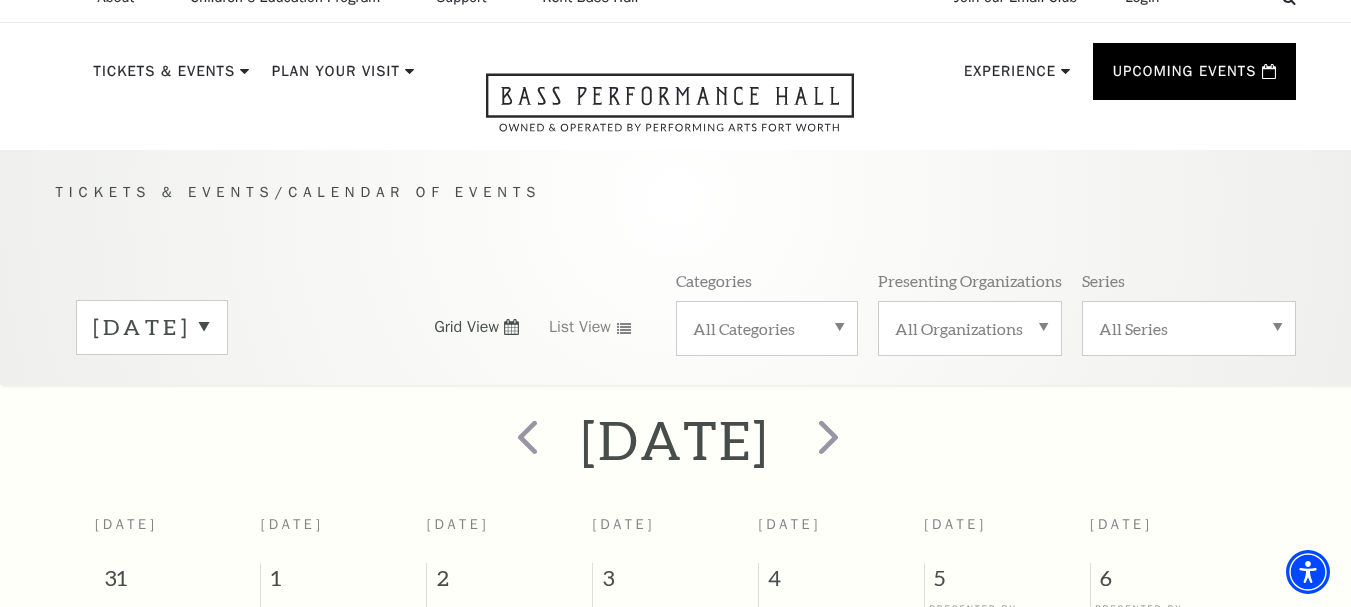 scroll, scrollTop: 0, scrollLeft: 0, axis: both 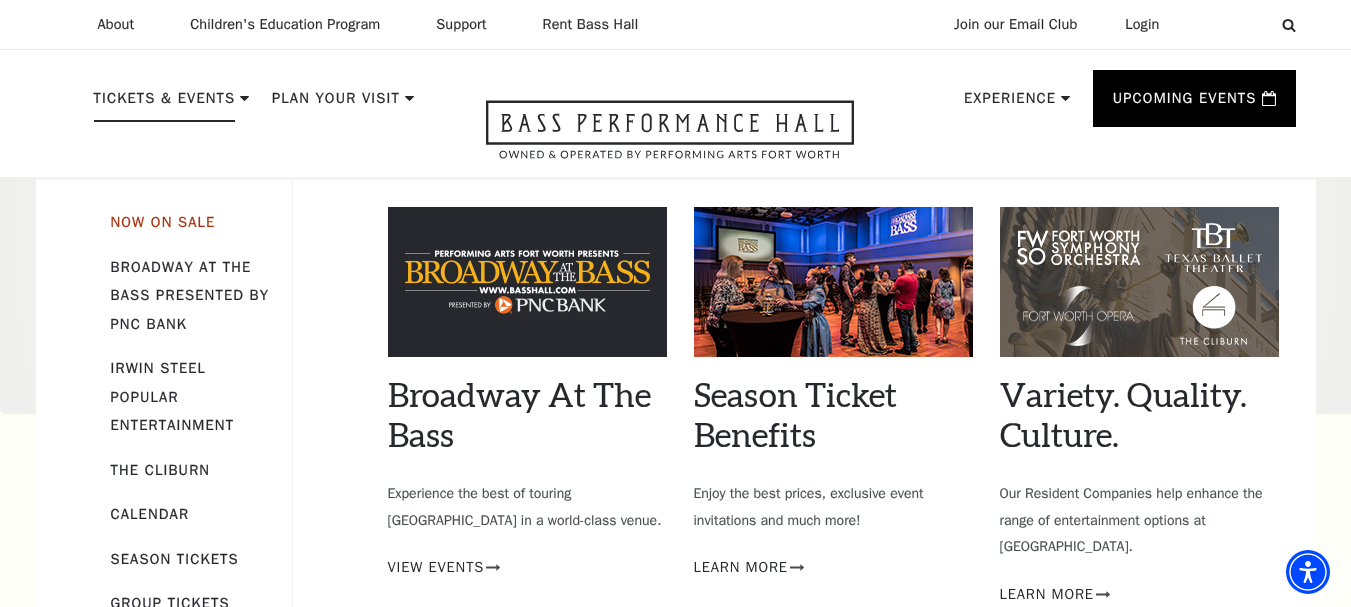 click on "Now On Sale" at bounding box center [163, 222] 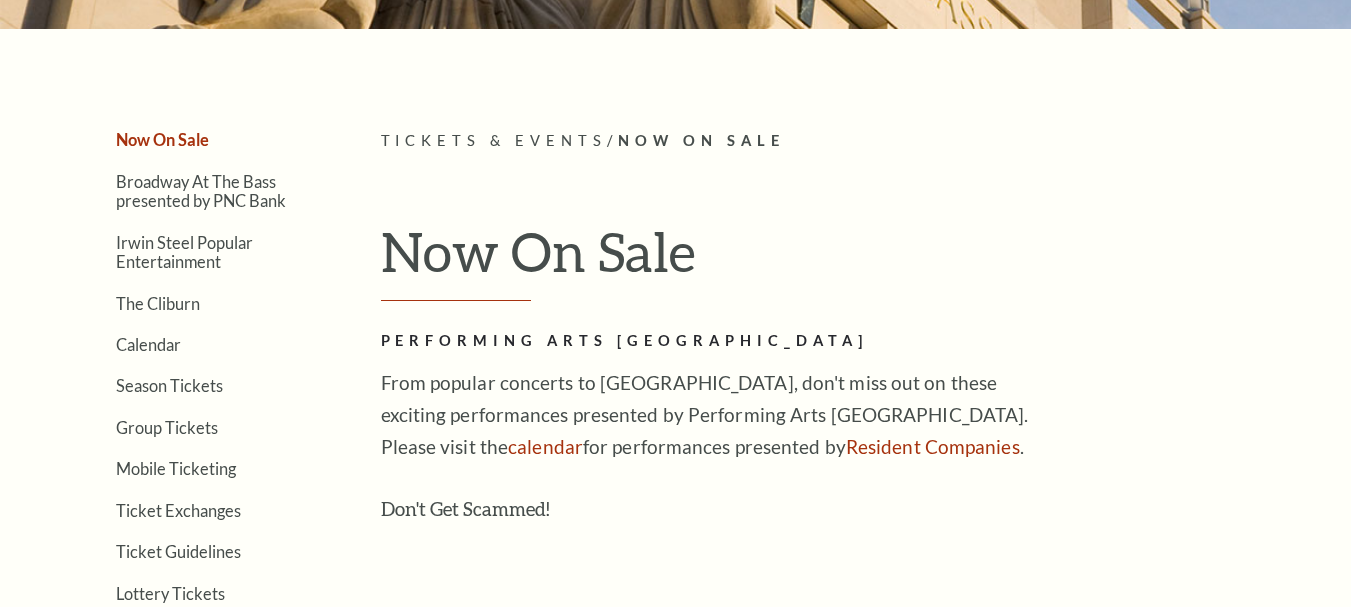 scroll, scrollTop: 0, scrollLeft: 0, axis: both 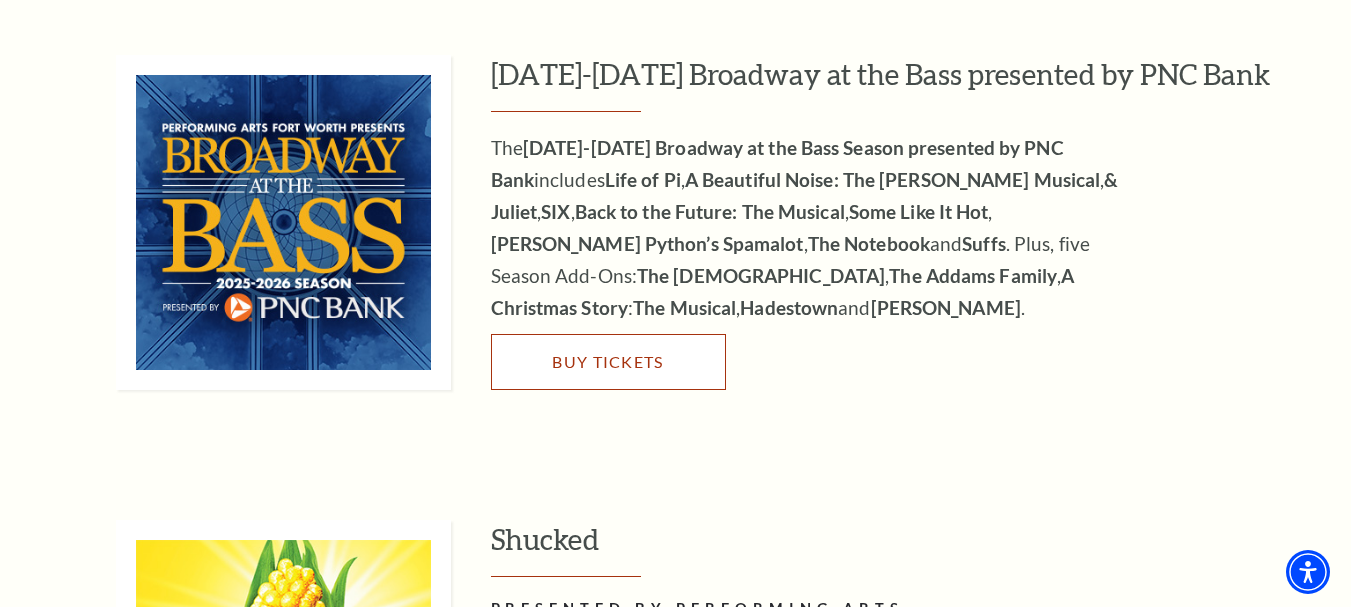 click on "Buy Tickets" at bounding box center [607, 361] 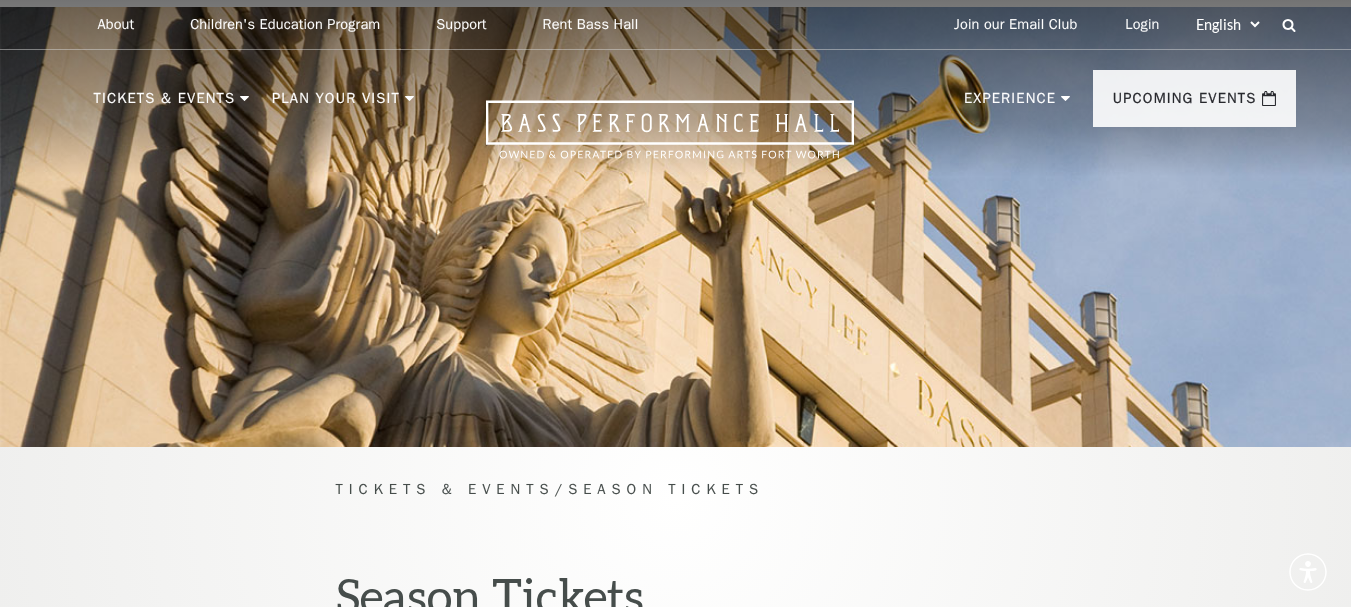scroll, scrollTop: 0, scrollLeft: 0, axis: both 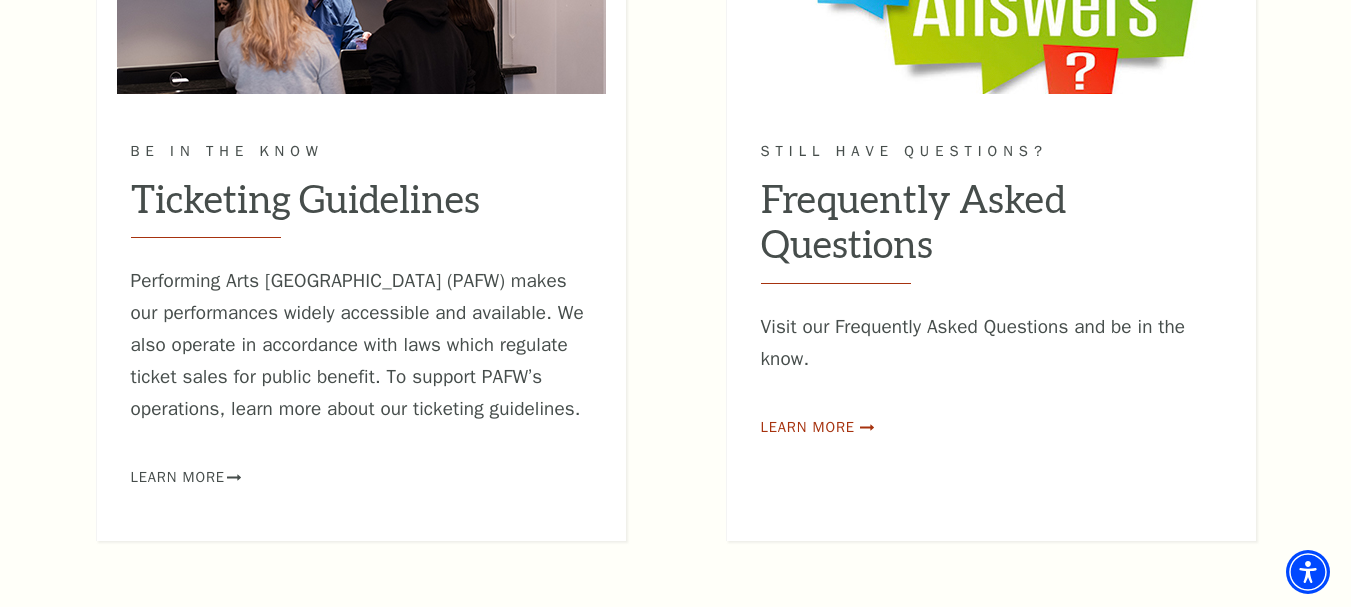 click on "Learn More" at bounding box center (808, 427) 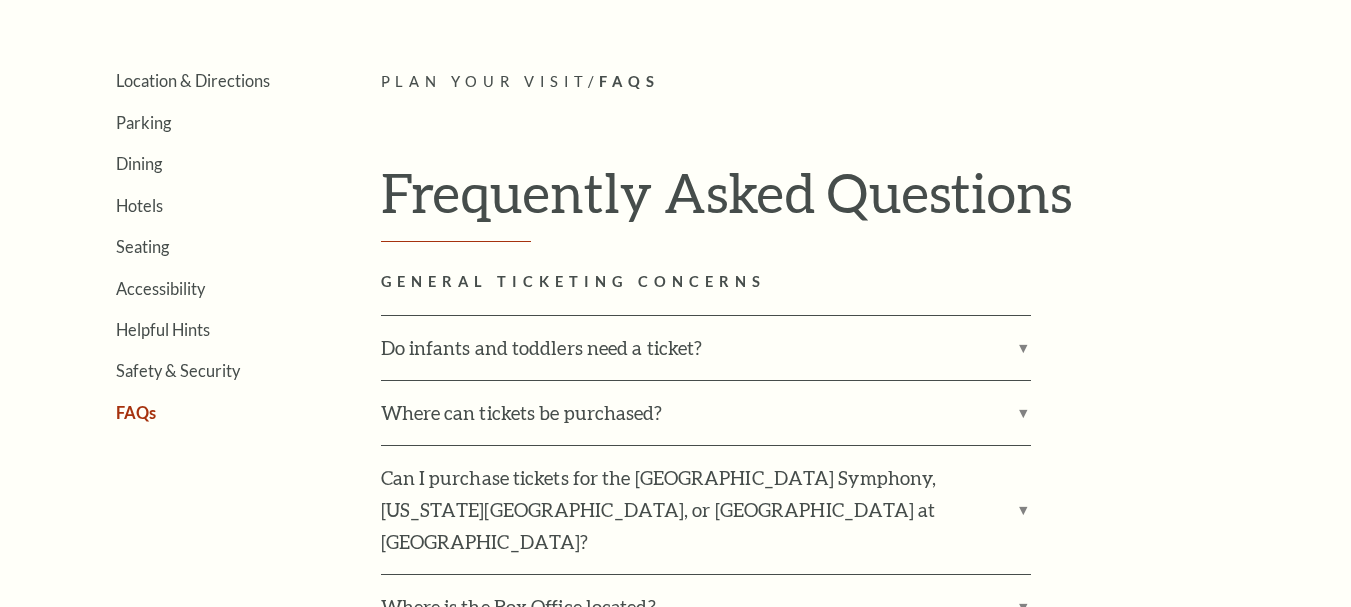 scroll, scrollTop: 0, scrollLeft: 0, axis: both 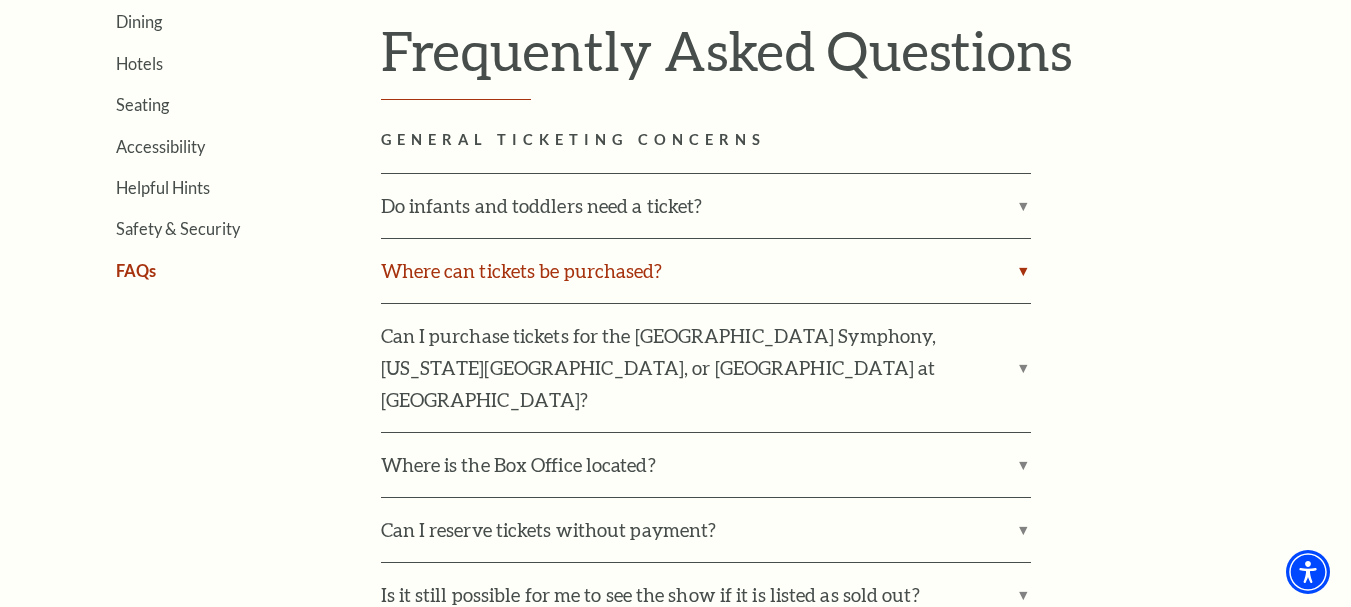click on "Where can tickets be purchased?" at bounding box center (706, 271) 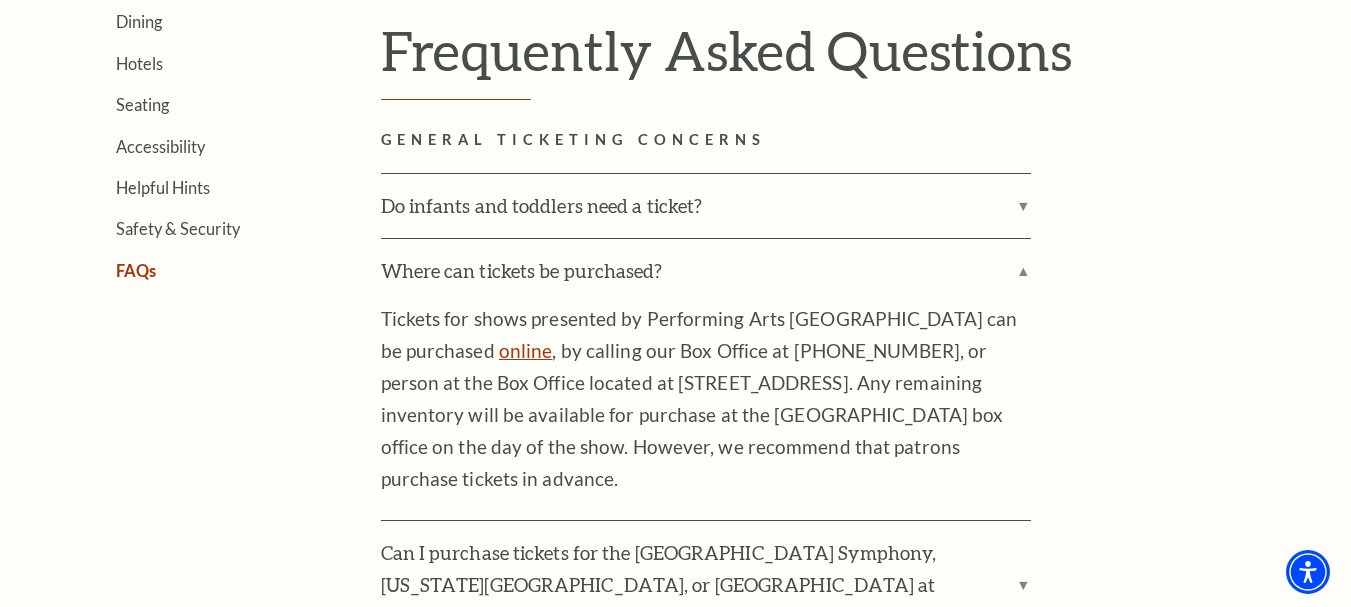click on "online" at bounding box center (526, 350) 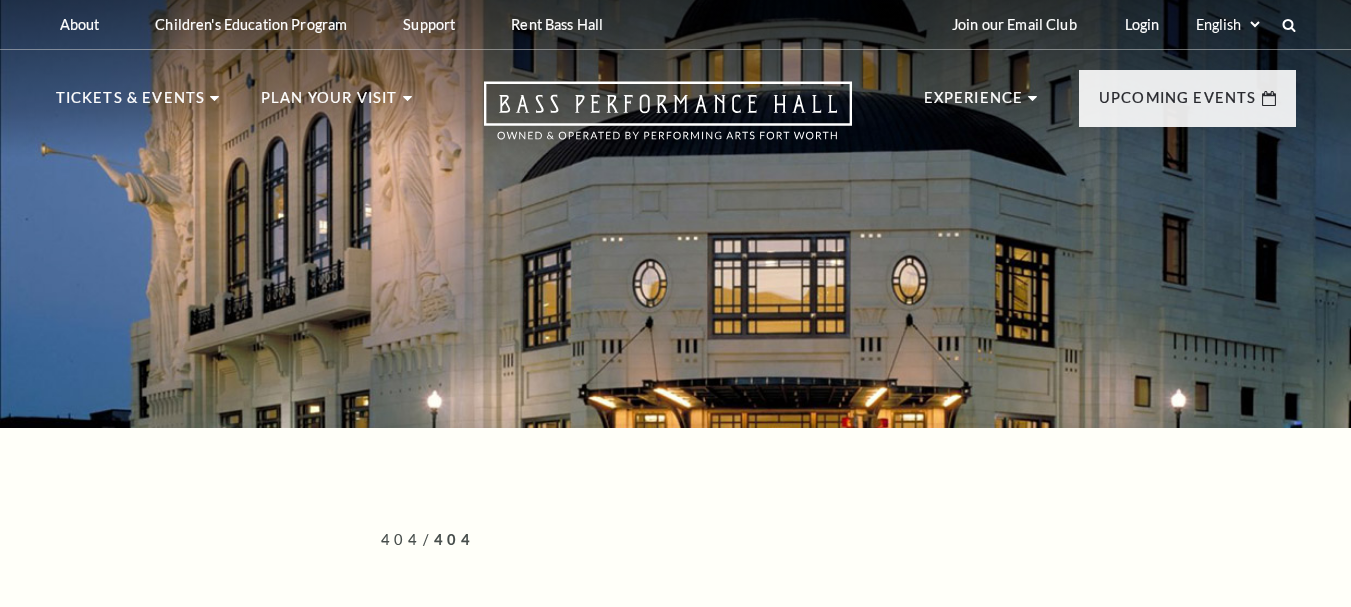 scroll, scrollTop: 0, scrollLeft: 0, axis: both 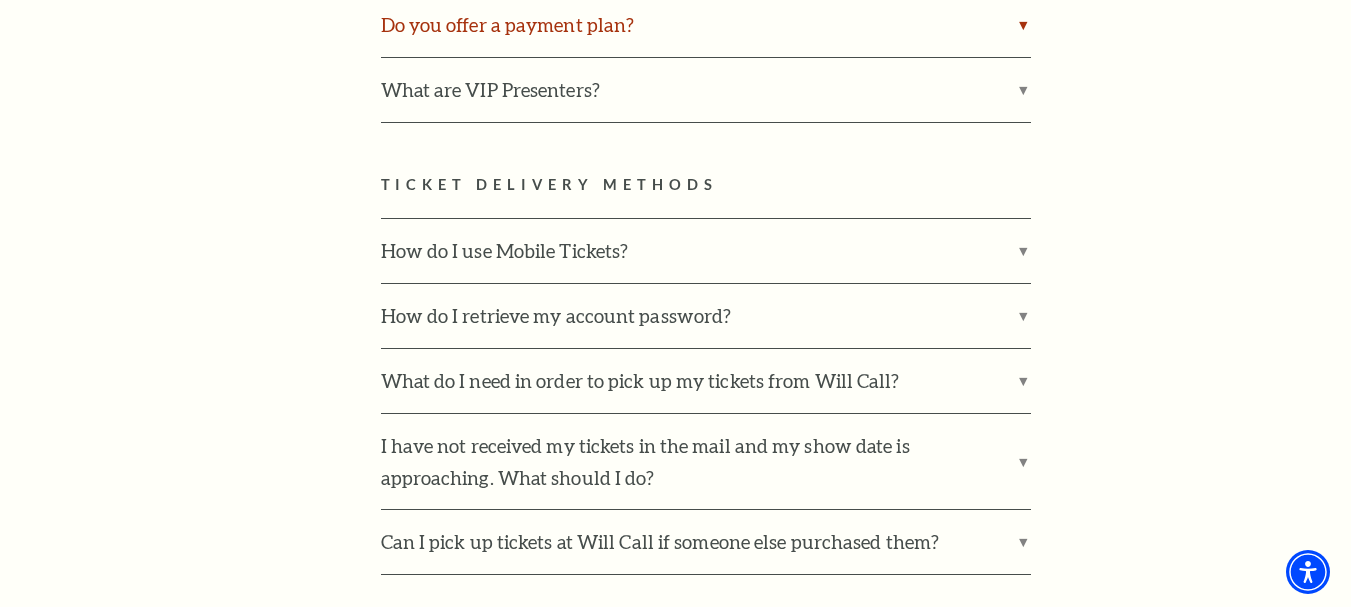 click on "Do you offer a payment plan?" at bounding box center [706, 25] 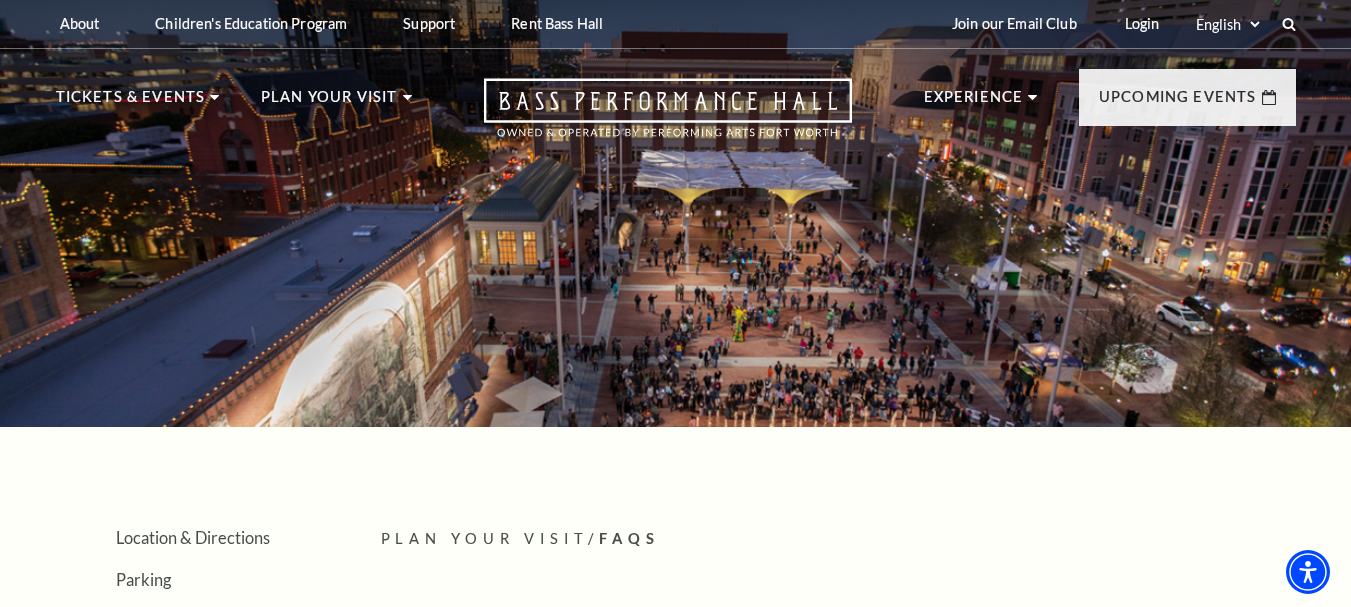 scroll, scrollTop: 0, scrollLeft: 0, axis: both 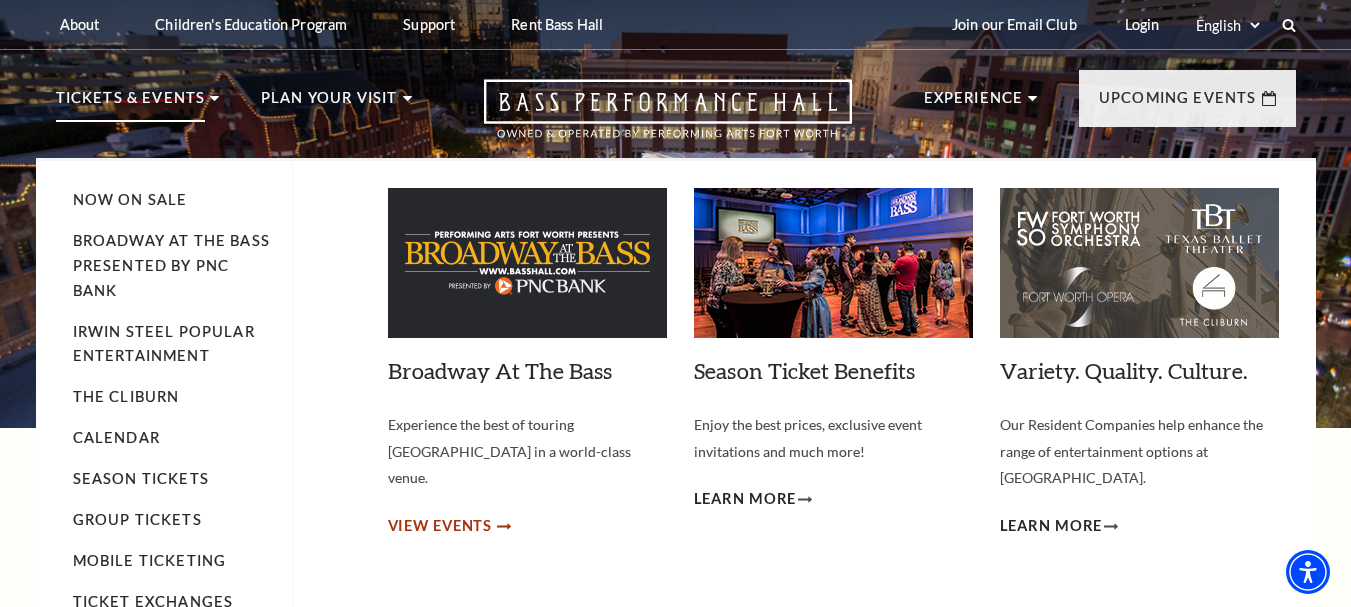 click on "View Events" at bounding box center [440, 526] 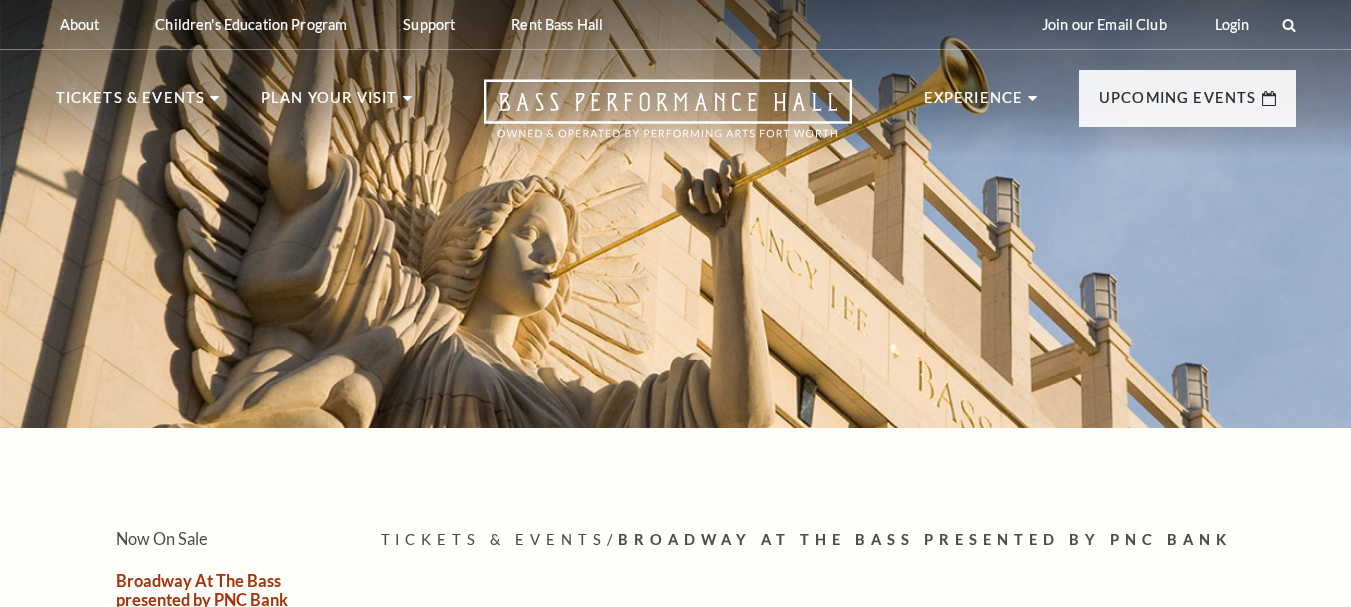 scroll, scrollTop: 0, scrollLeft: 0, axis: both 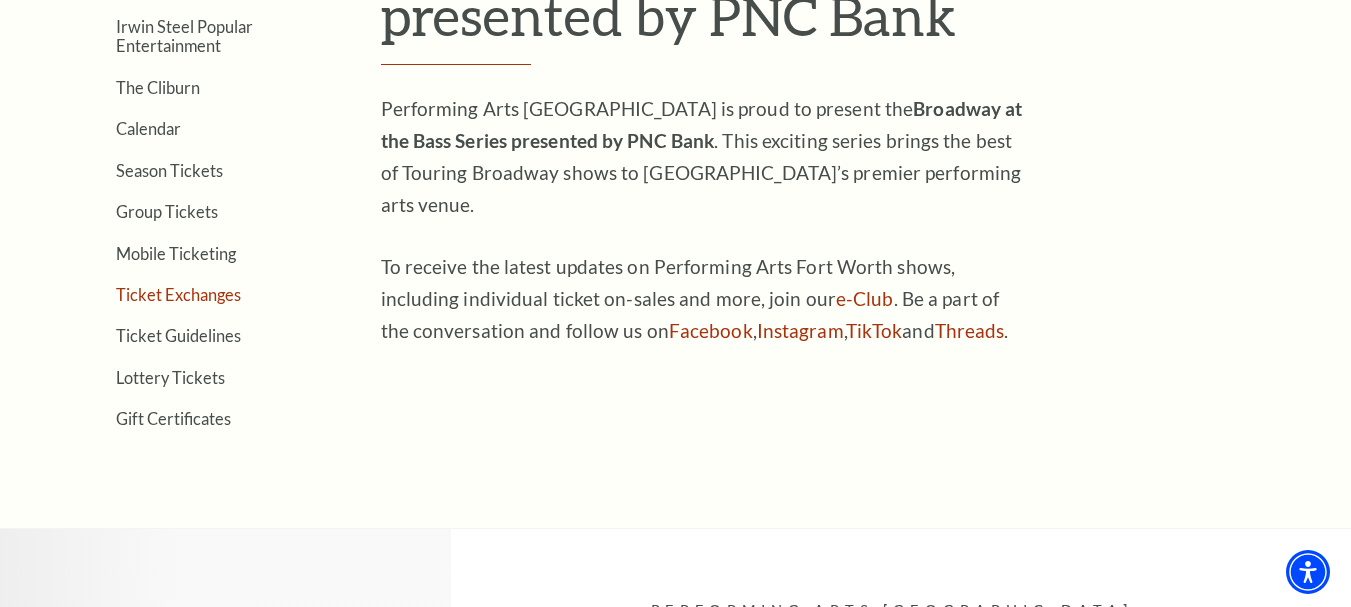 click on "Ticket Exchanges" at bounding box center (178, 294) 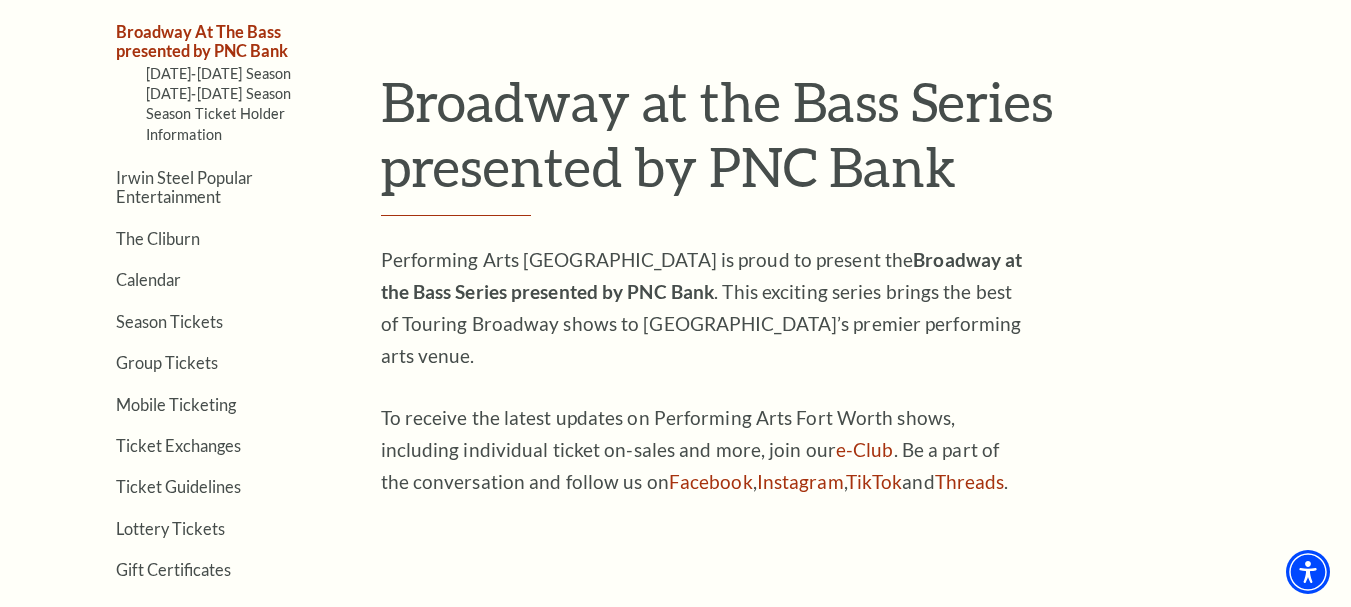 scroll, scrollTop: 500, scrollLeft: 0, axis: vertical 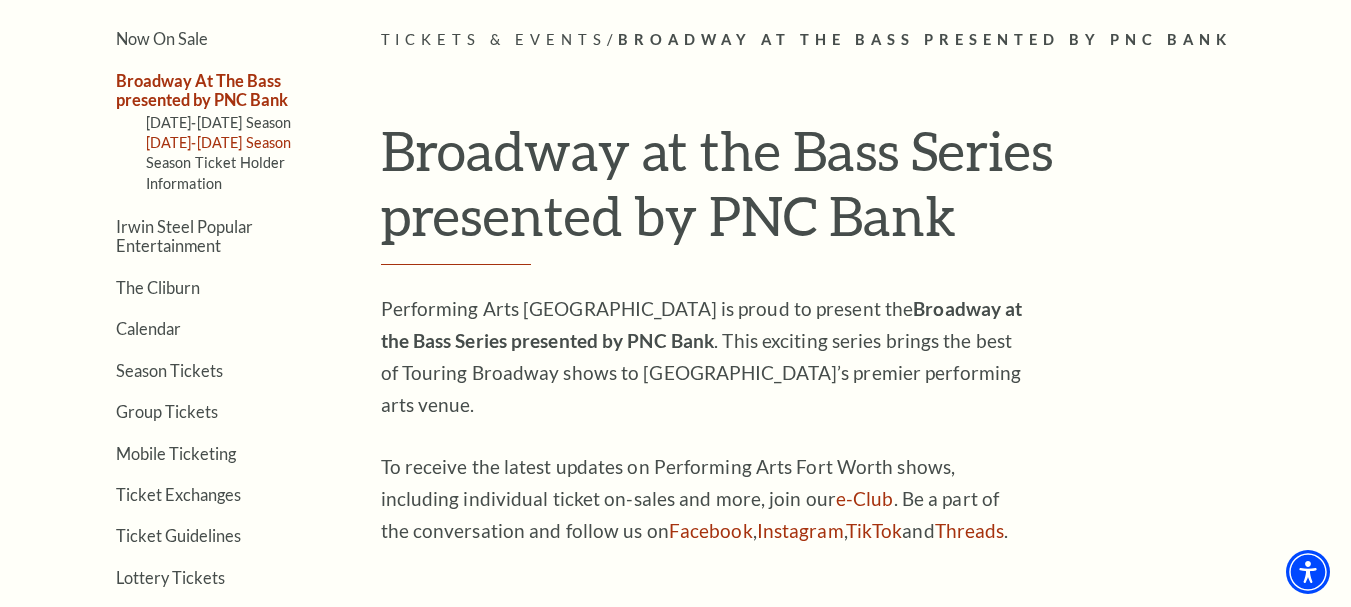 click on "[DATE]-[DATE] Season" at bounding box center [219, 142] 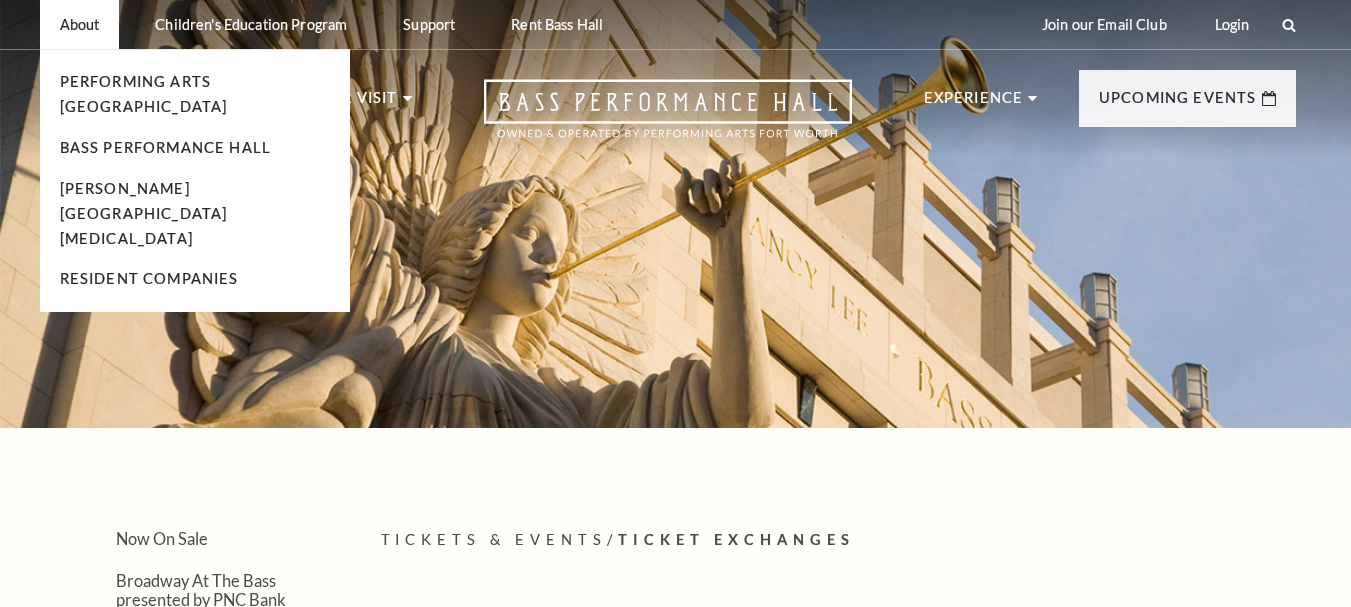 scroll, scrollTop: 0, scrollLeft: 0, axis: both 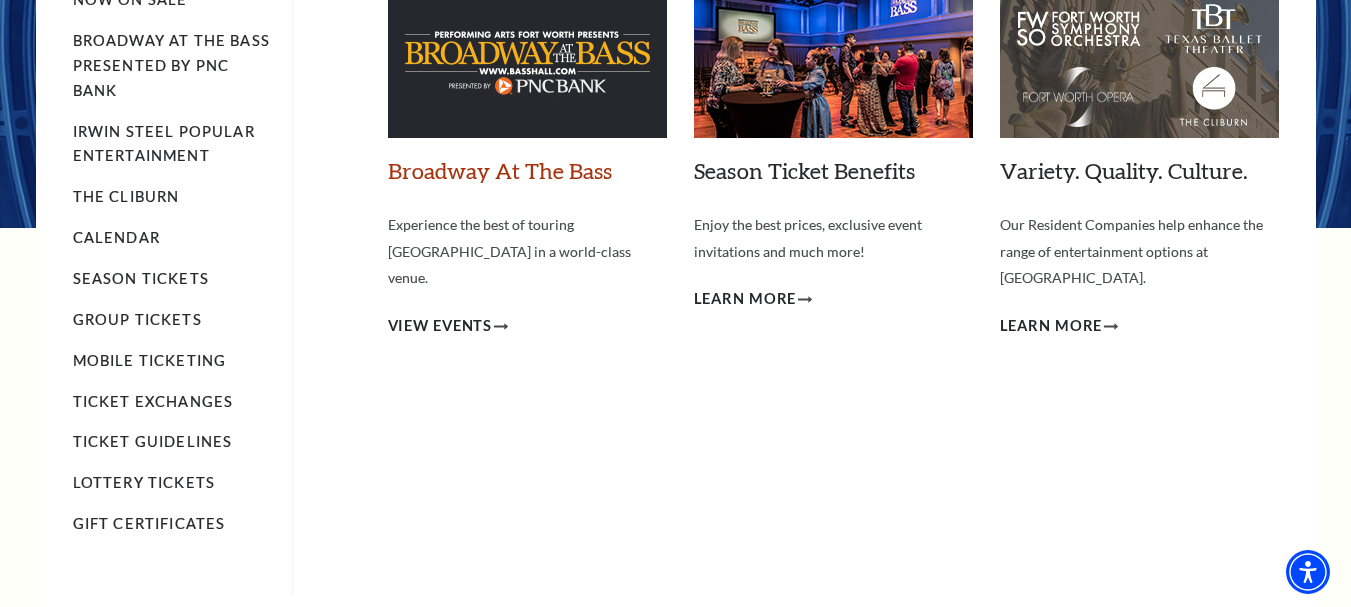 click on "Broadway At The Bass" at bounding box center (500, 170) 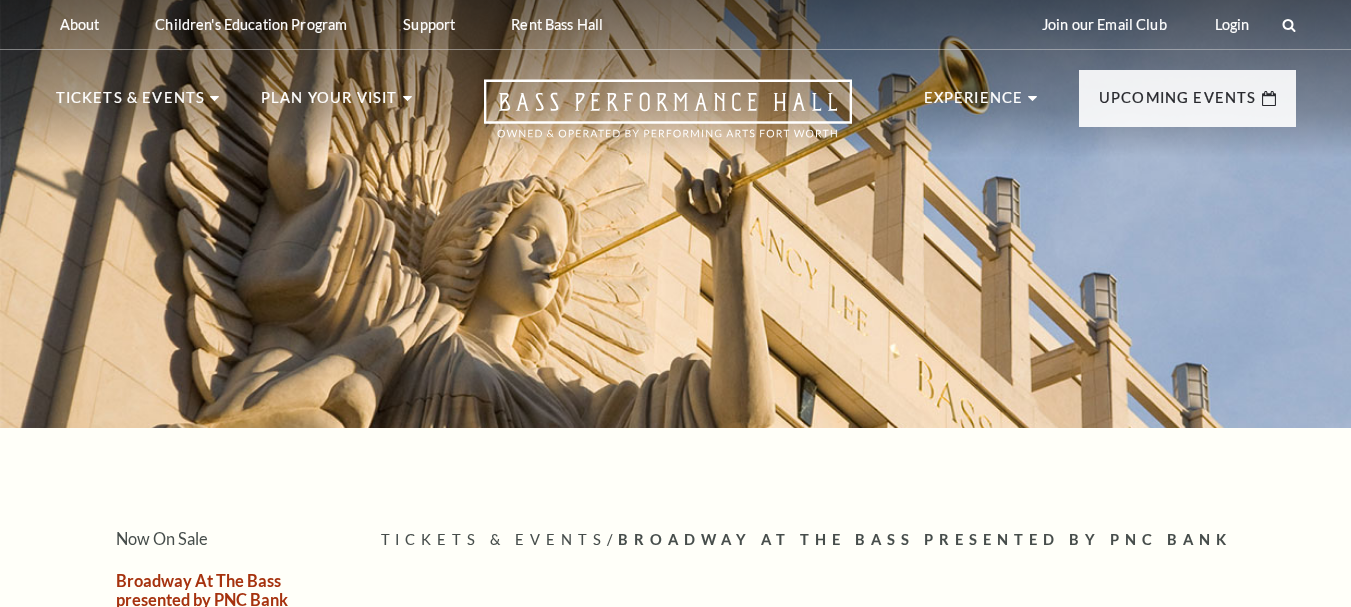scroll, scrollTop: 0, scrollLeft: 0, axis: both 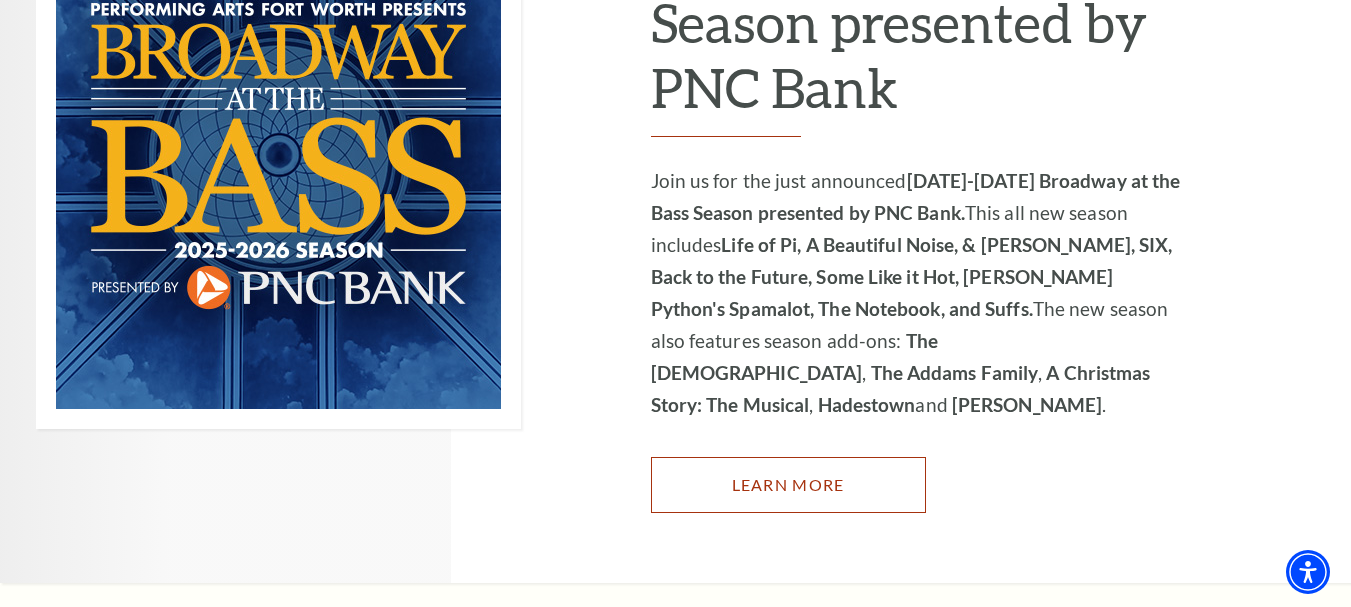click on "Learn More" at bounding box center (788, 485) 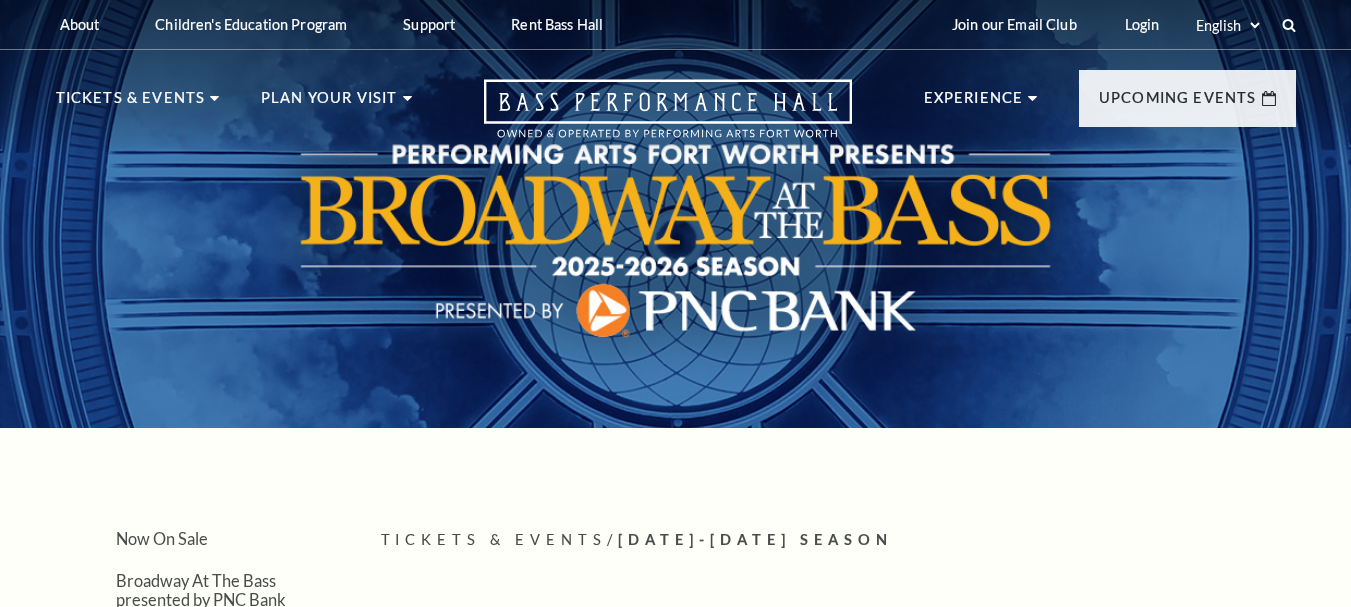 scroll, scrollTop: 114, scrollLeft: 0, axis: vertical 